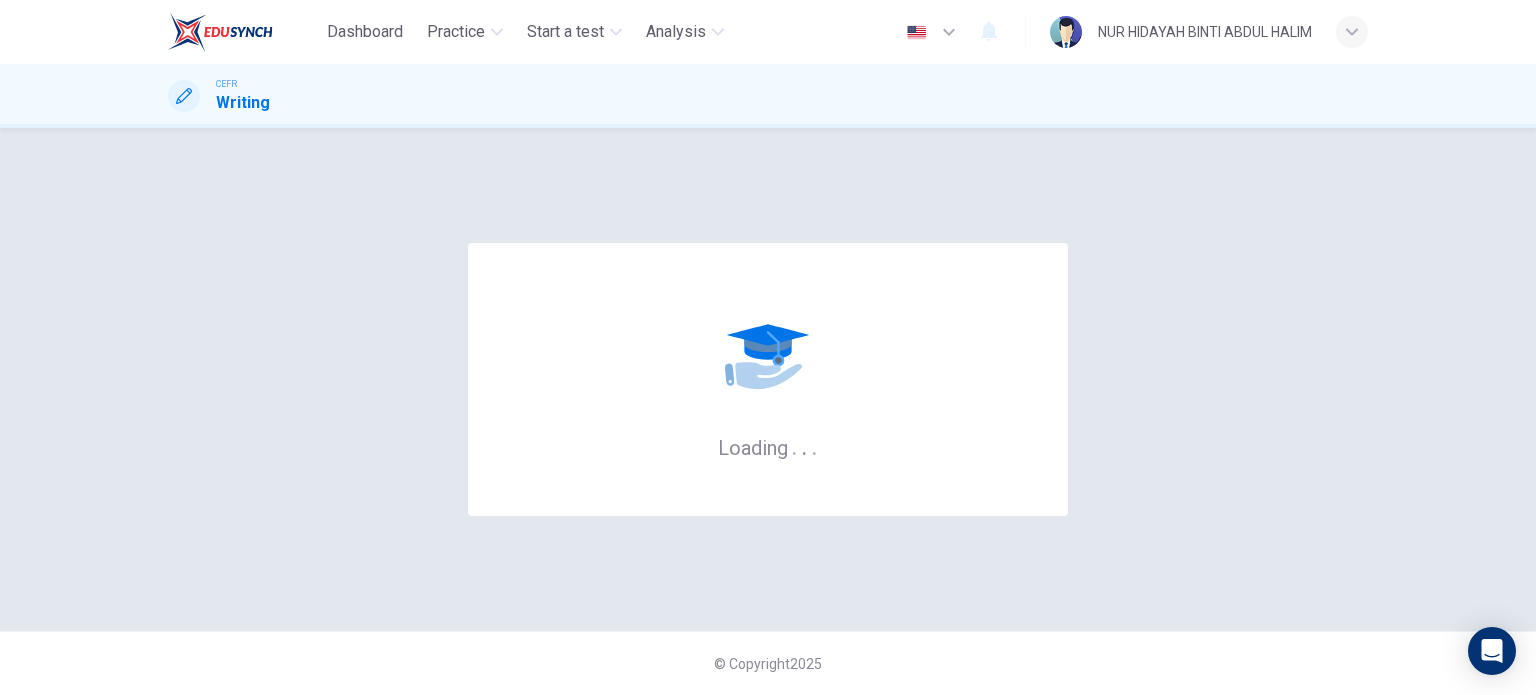 scroll, scrollTop: 0, scrollLeft: 0, axis: both 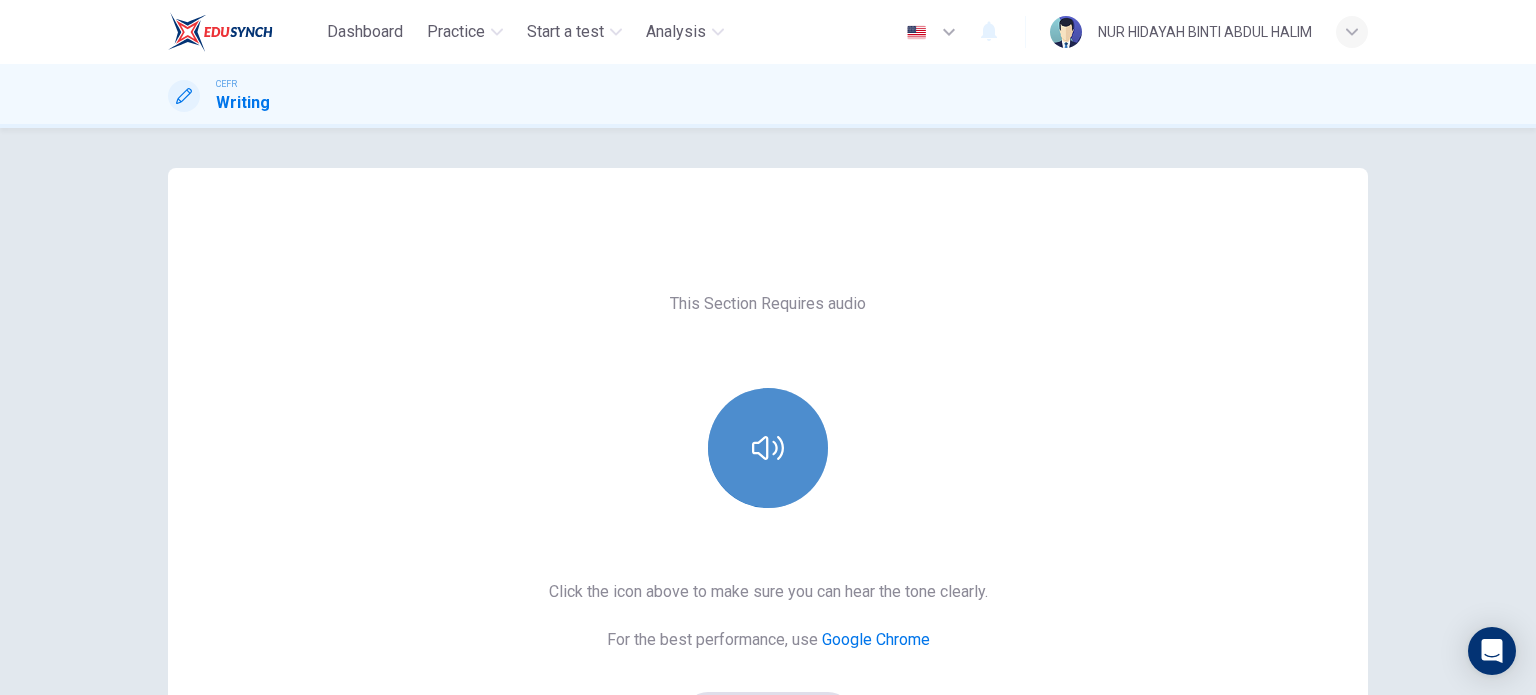 click at bounding box center (768, 448) 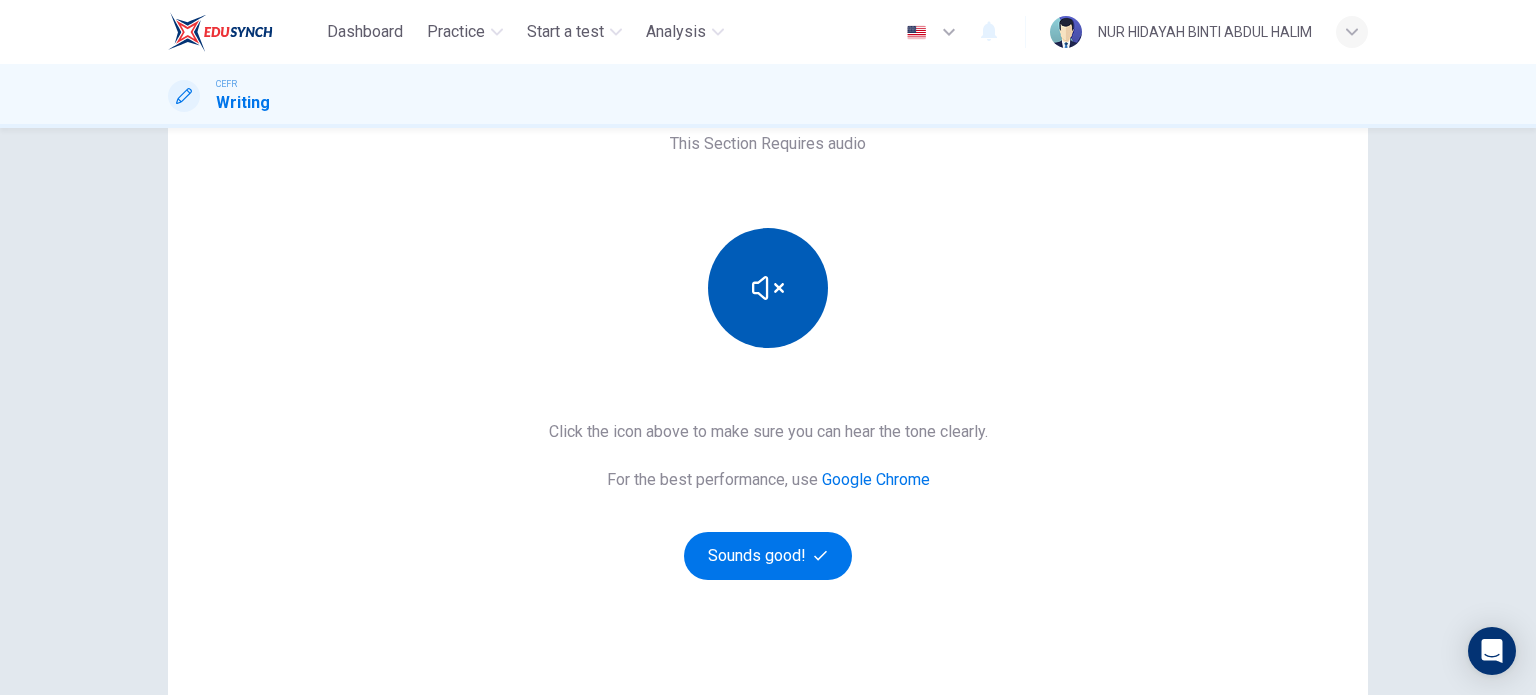scroll, scrollTop: 184, scrollLeft: 0, axis: vertical 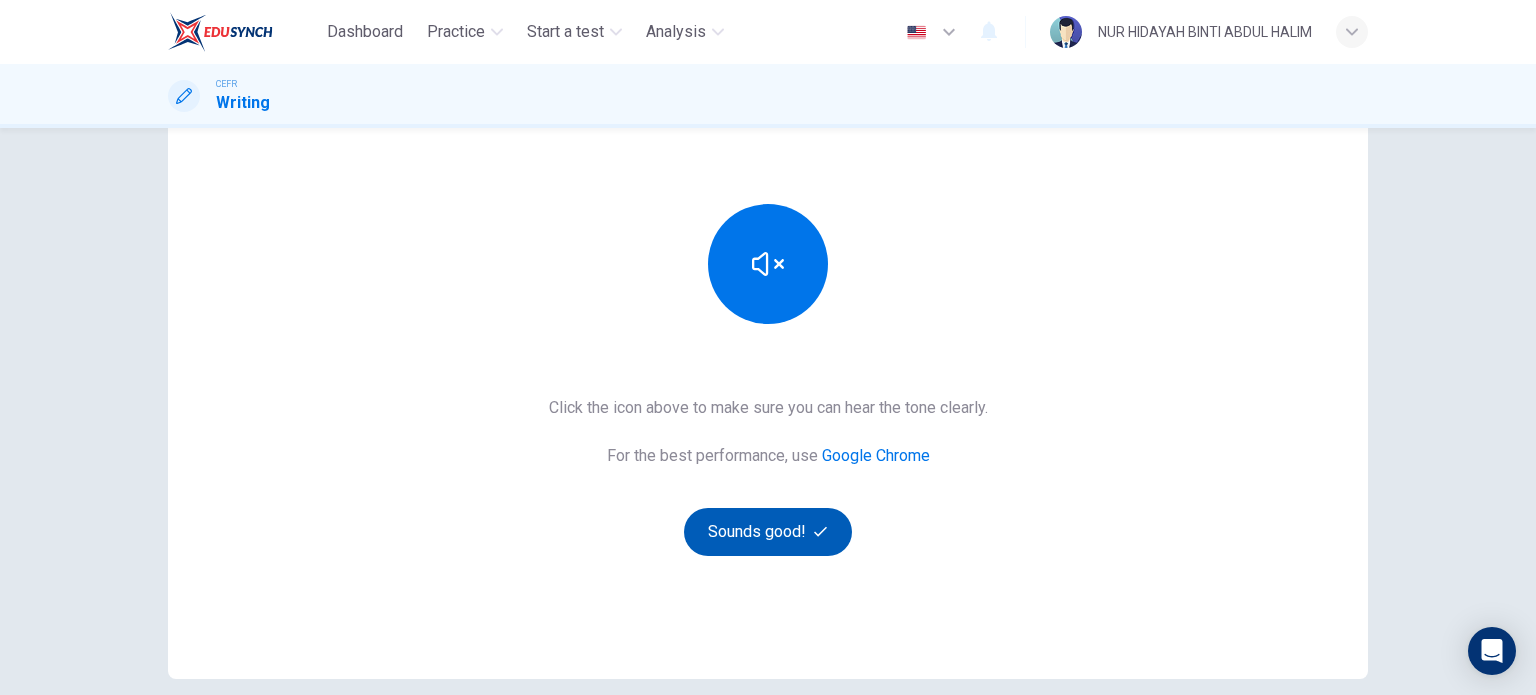 click on "Sounds good!" at bounding box center (768, 532) 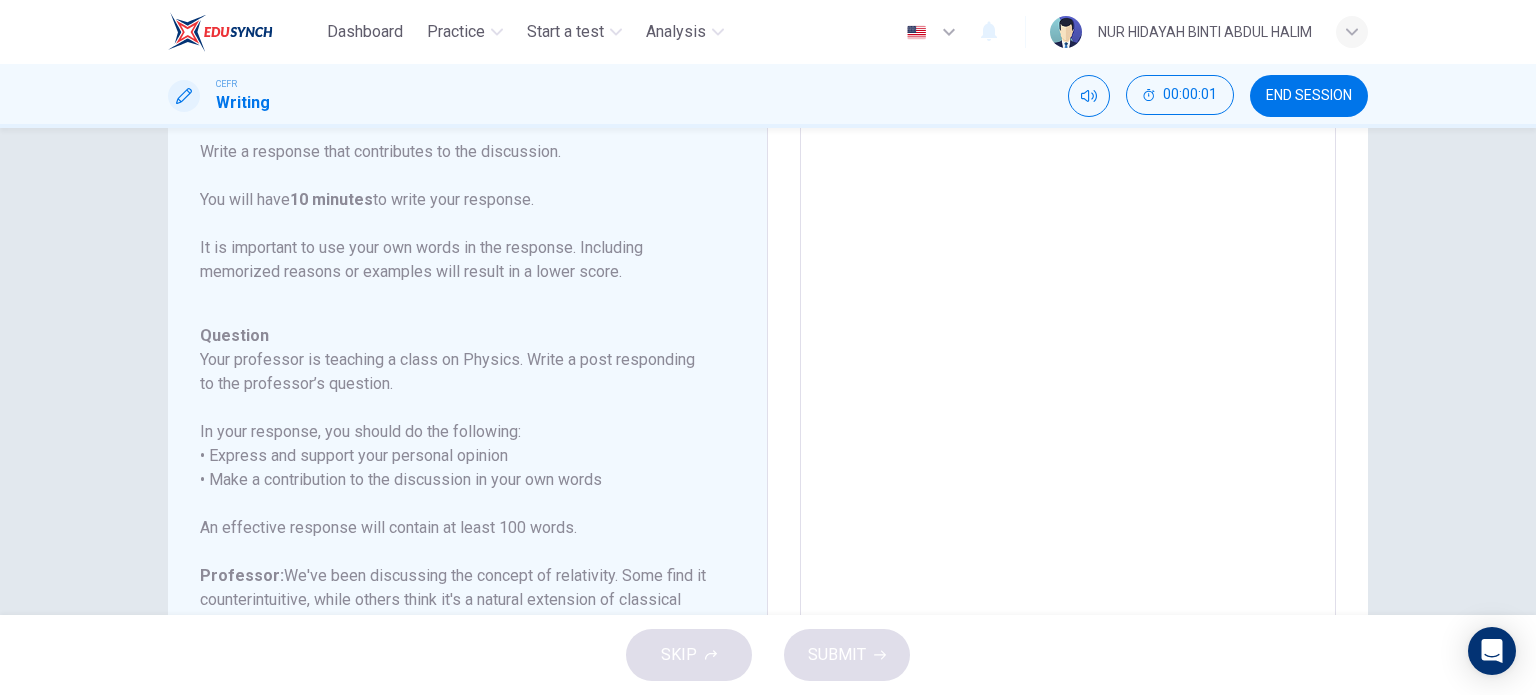 scroll, scrollTop: 0, scrollLeft: 0, axis: both 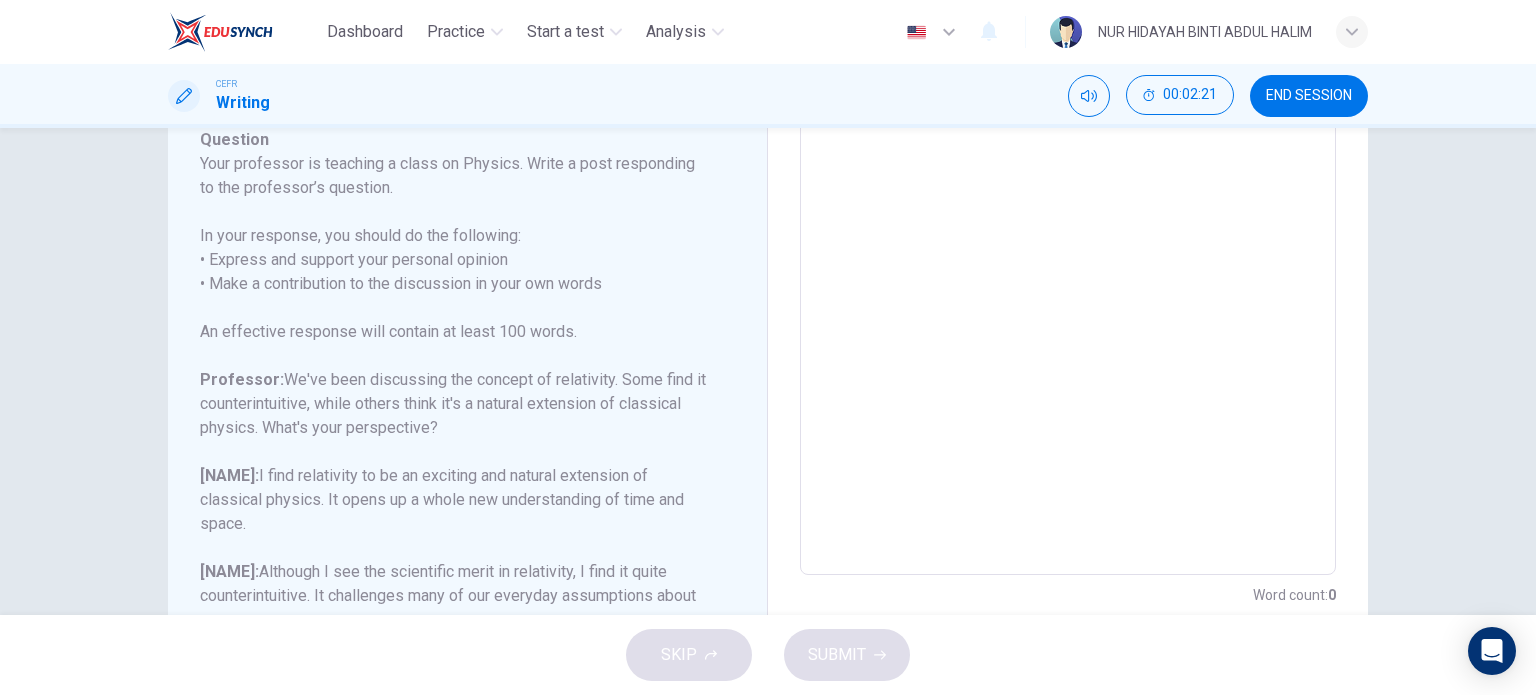 click at bounding box center [1068, 241] 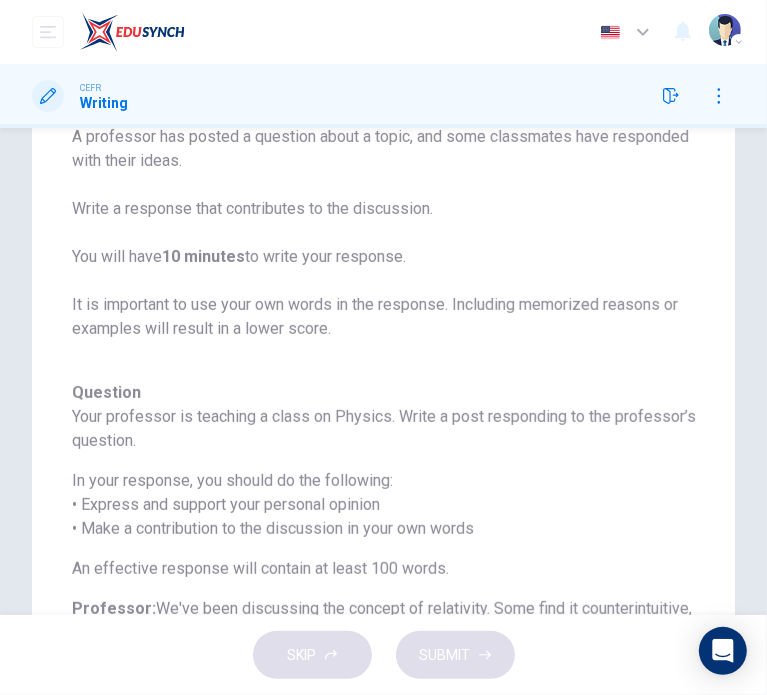 scroll, scrollTop: 0, scrollLeft: 0, axis: both 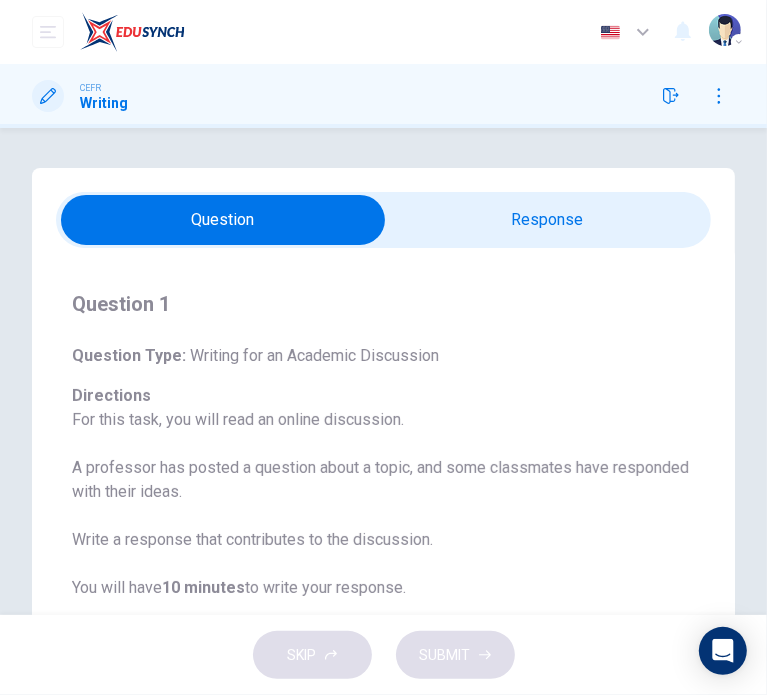 click at bounding box center [223, 220] 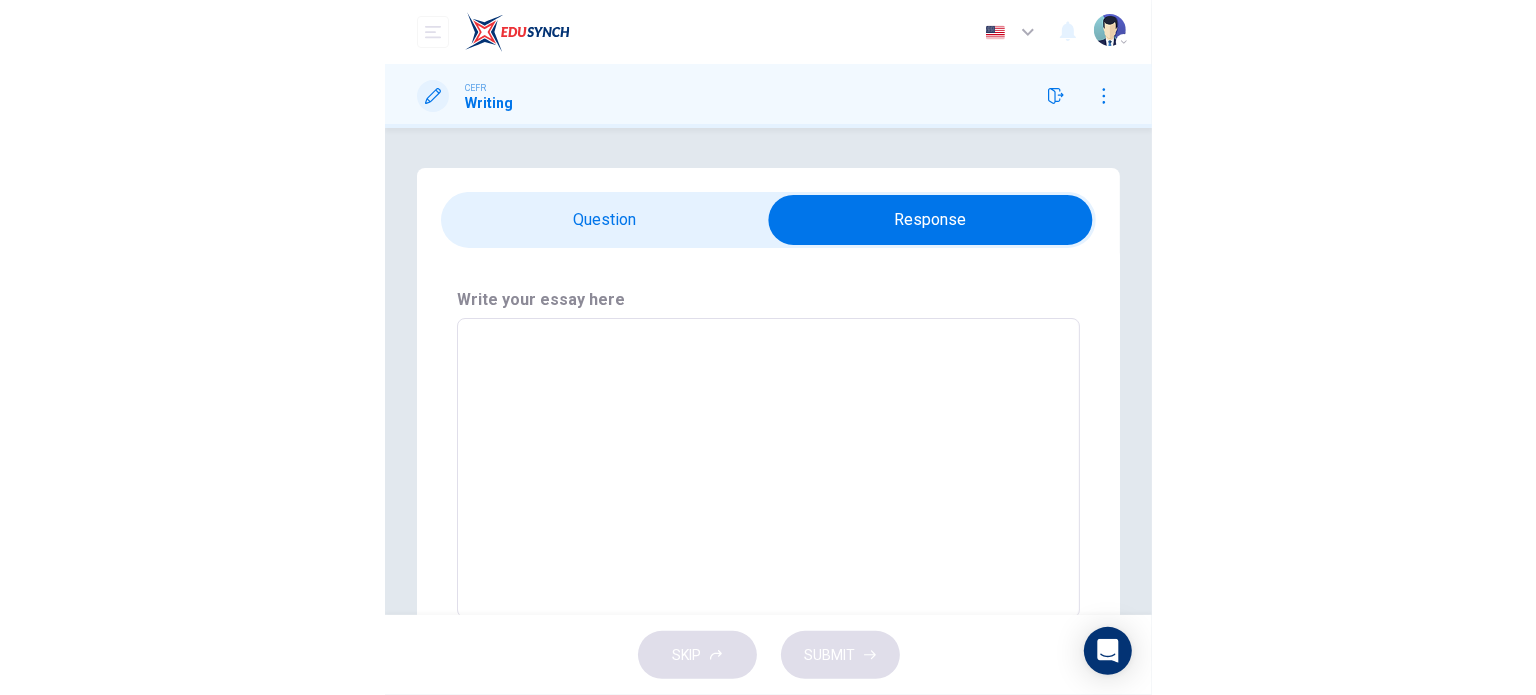 scroll, scrollTop: 84, scrollLeft: 0, axis: vertical 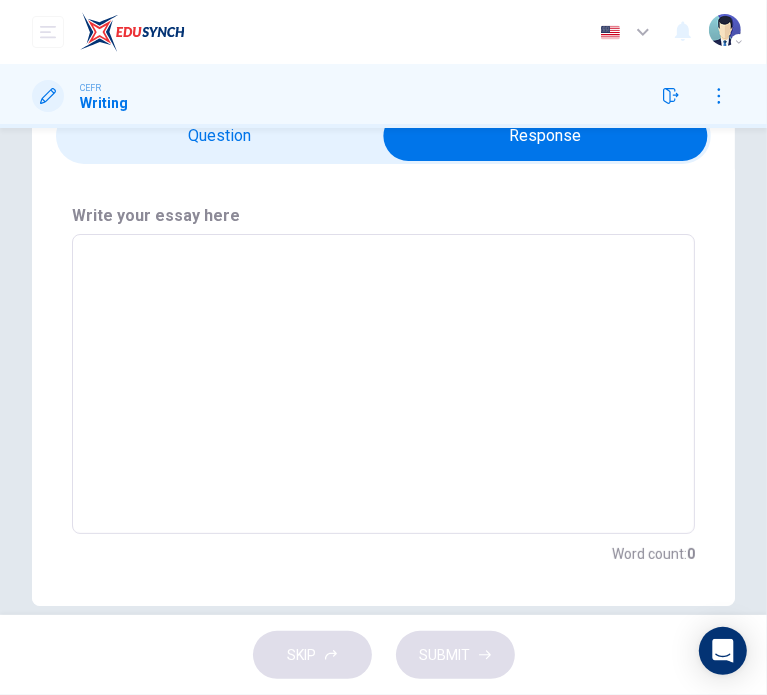click at bounding box center (383, 384) 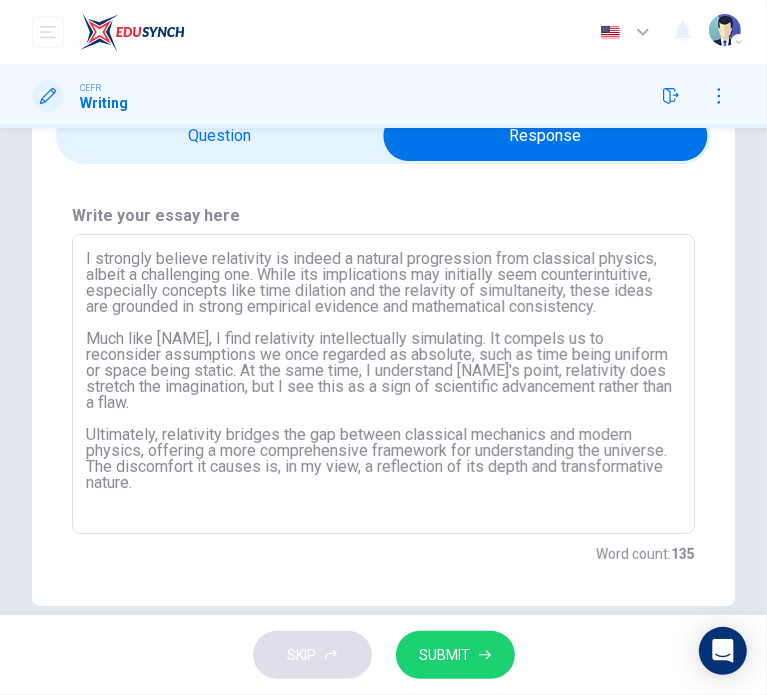 type on "I strongly believe relativity is indeed a natural progression from classical physics, albeit a challenging one. While its implications may initially seem counterintuitive, especially concepts like time dilation and the relavity of simultaneity, these ideas are grounded in strong empirical evidence and mathematical consistency.
Much like [NAME], I find relativity intellectually simulating. It compels us to reconsider assumptions we once regarded as absolute, such as time being uniform or space being static. At the same time, I understand [NAME]'s point, relativity does stretch the imagination, but I see this as a sign of scientific advancement rather than a flaw.
Ultimately, relativity bridges the gap between classical mechanics and modern physics, offering a more comprehensive framework for understanding the universe. The discomfort it causes is, in my view, a reflection of its depth and transformative nature." 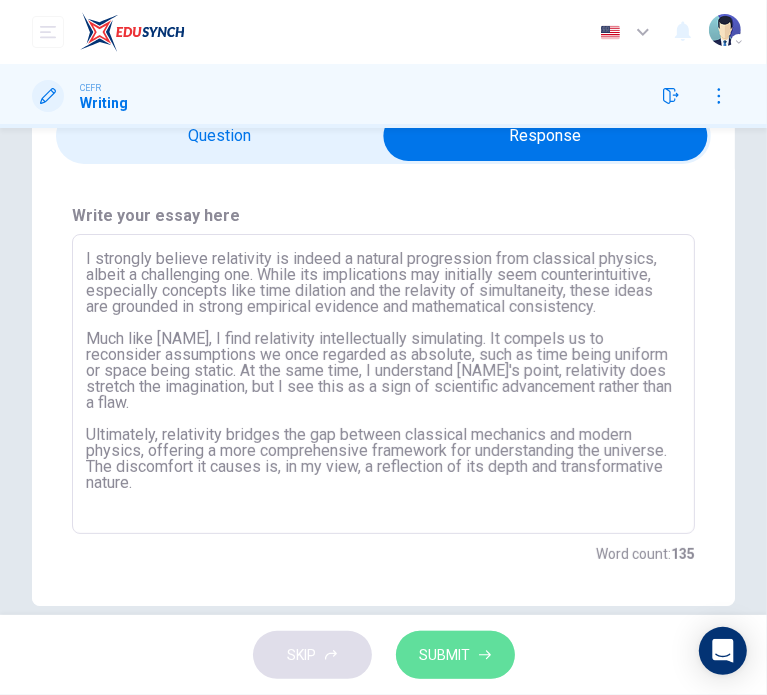 click on "SUBMIT" at bounding box center [455, 655] 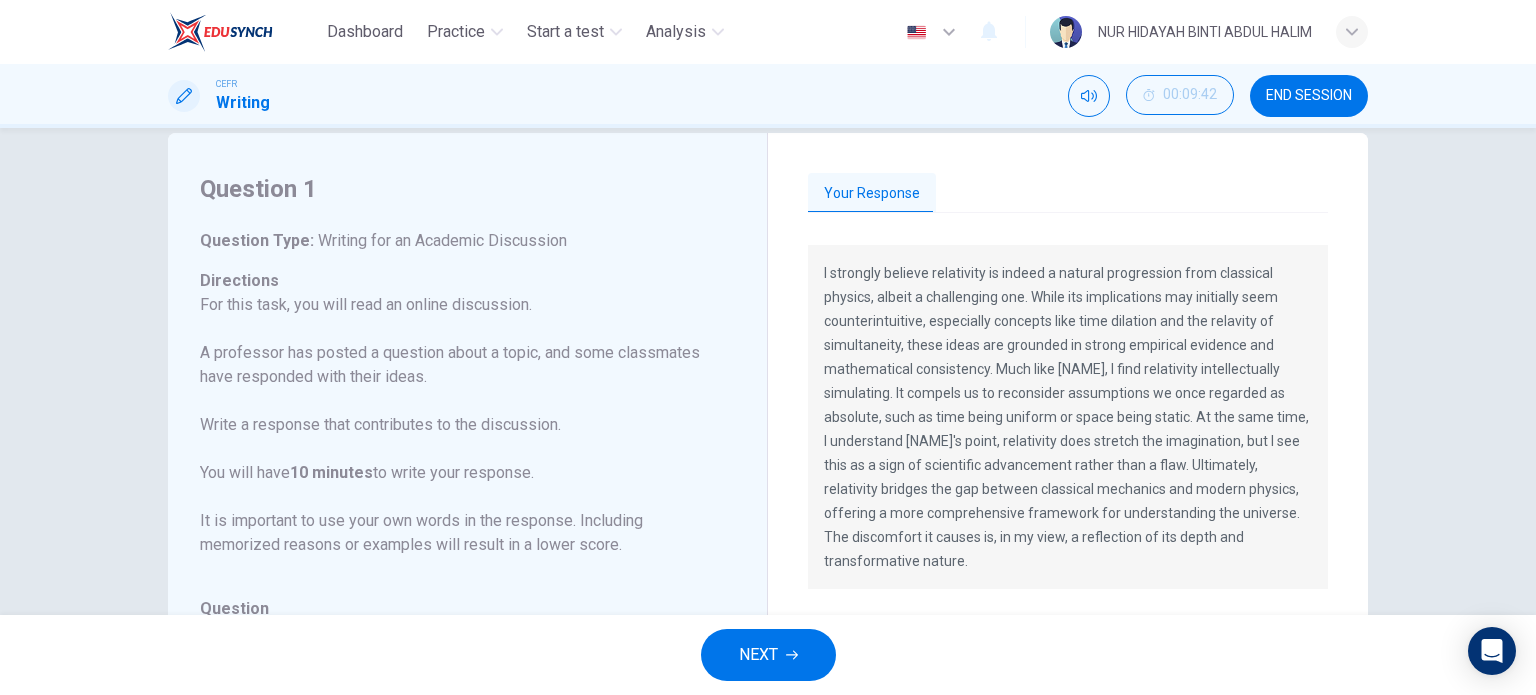 scroll, scrollTop: 0, scrollLeft: 0, axis: both 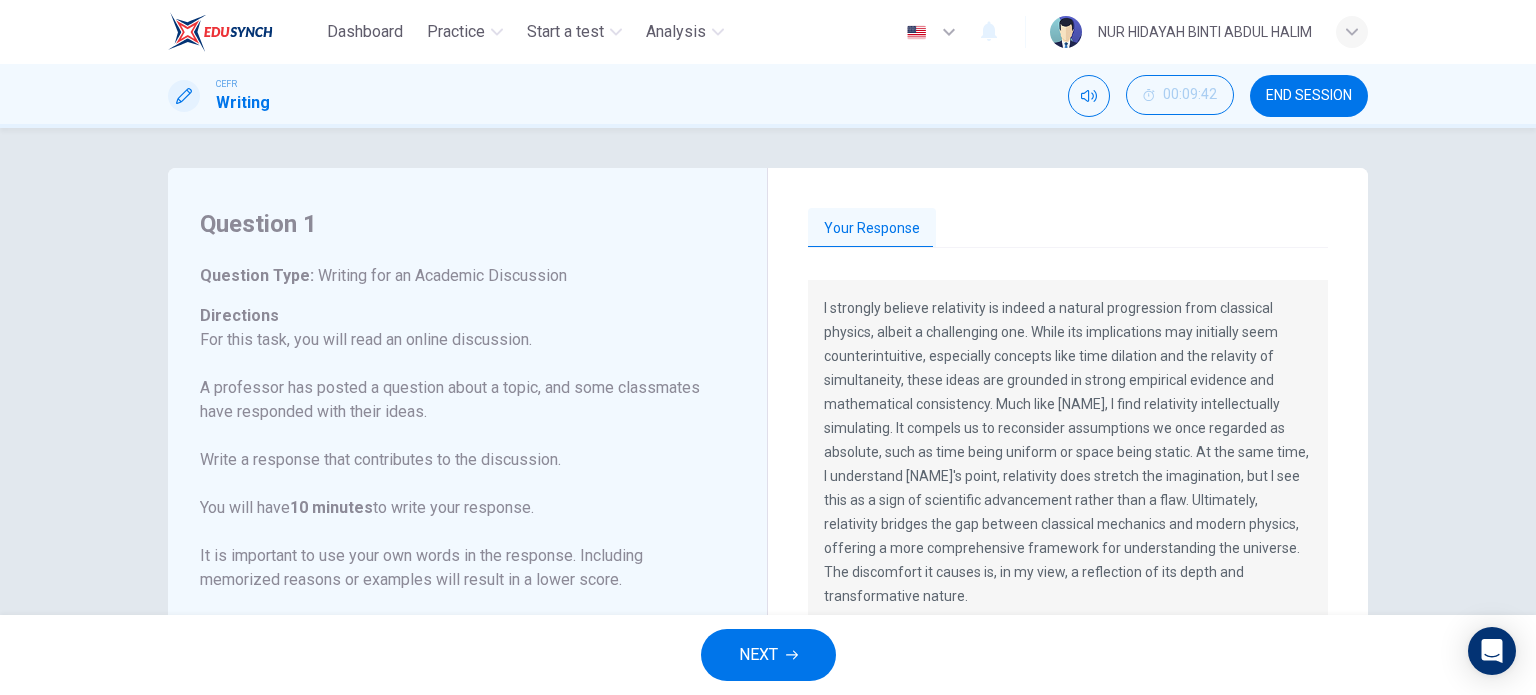 click on "Your Response" at bounding box center (1068, 229) 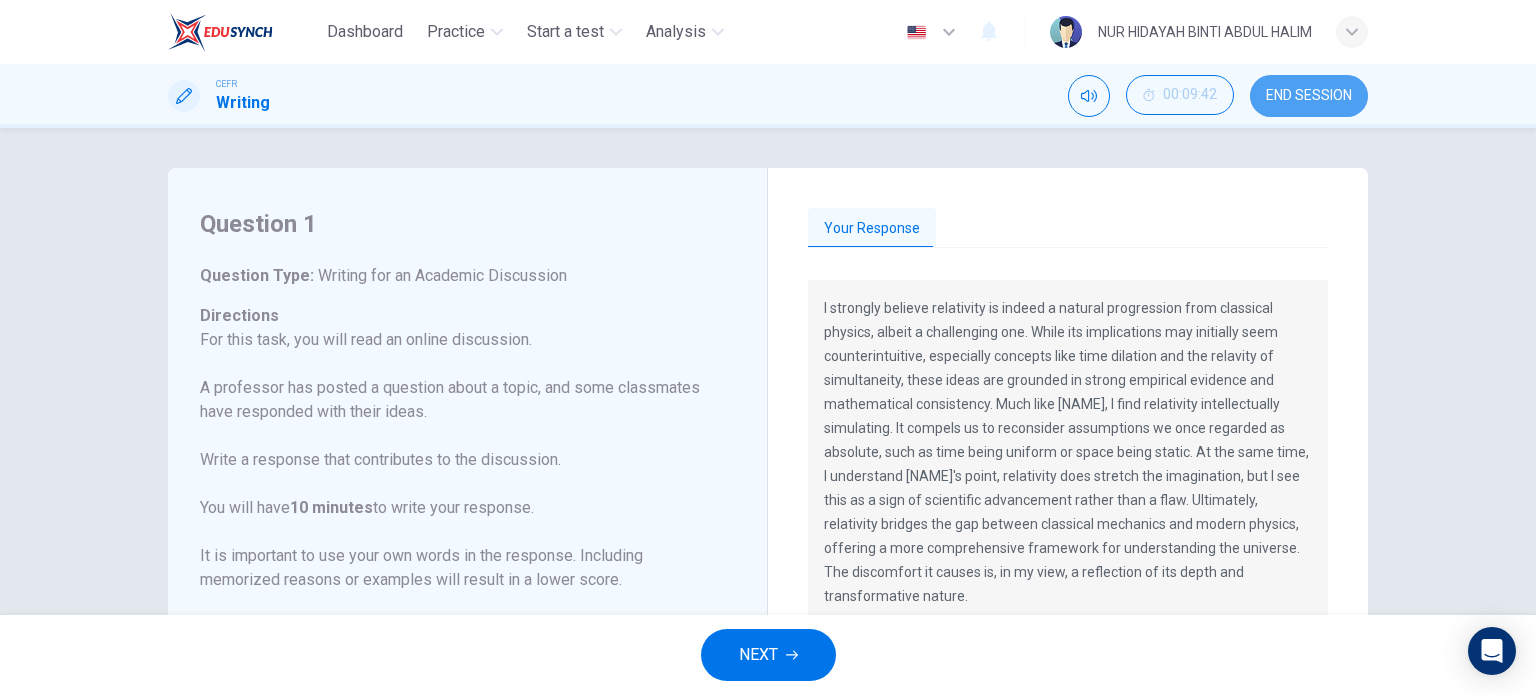 click on "END SESSION" at bounding box center (1309, 96) 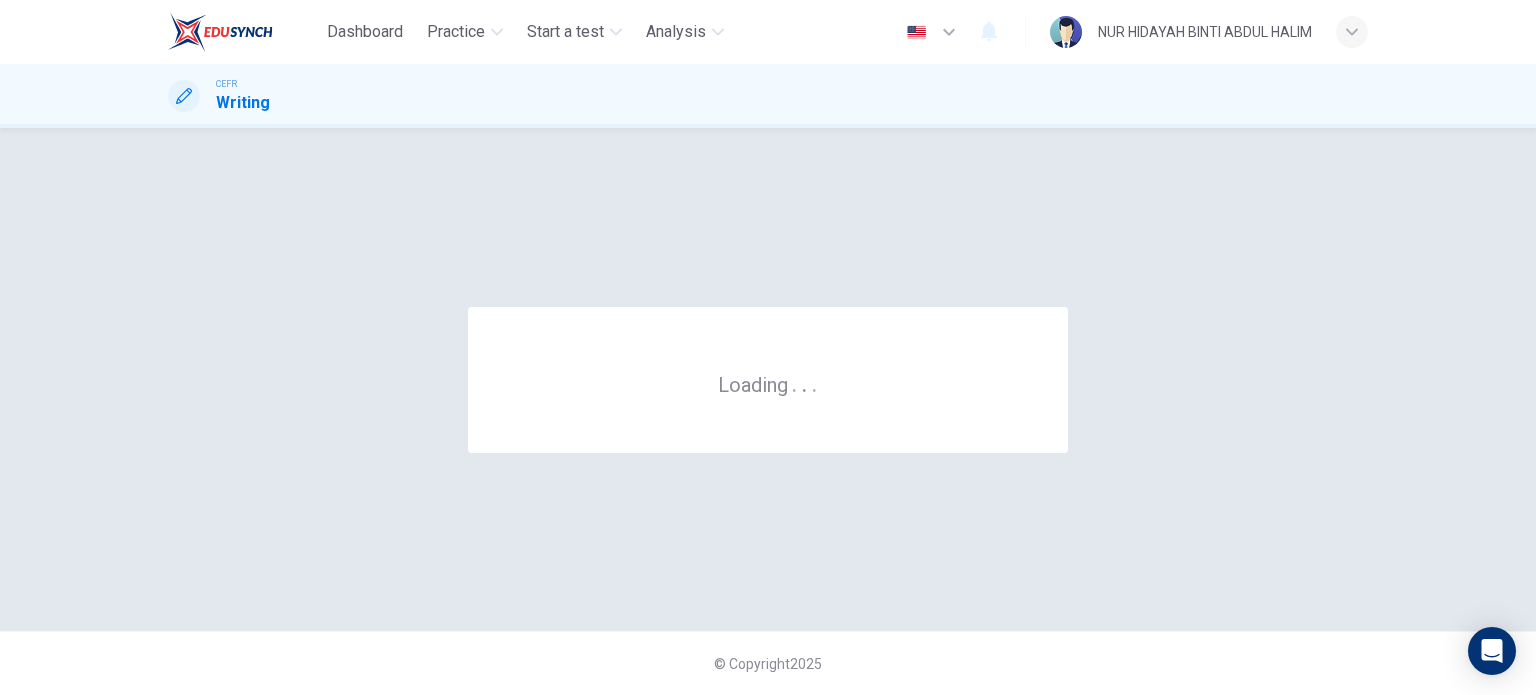 scroll, scrollTop: 0, scrollLeft: 0, axis: both 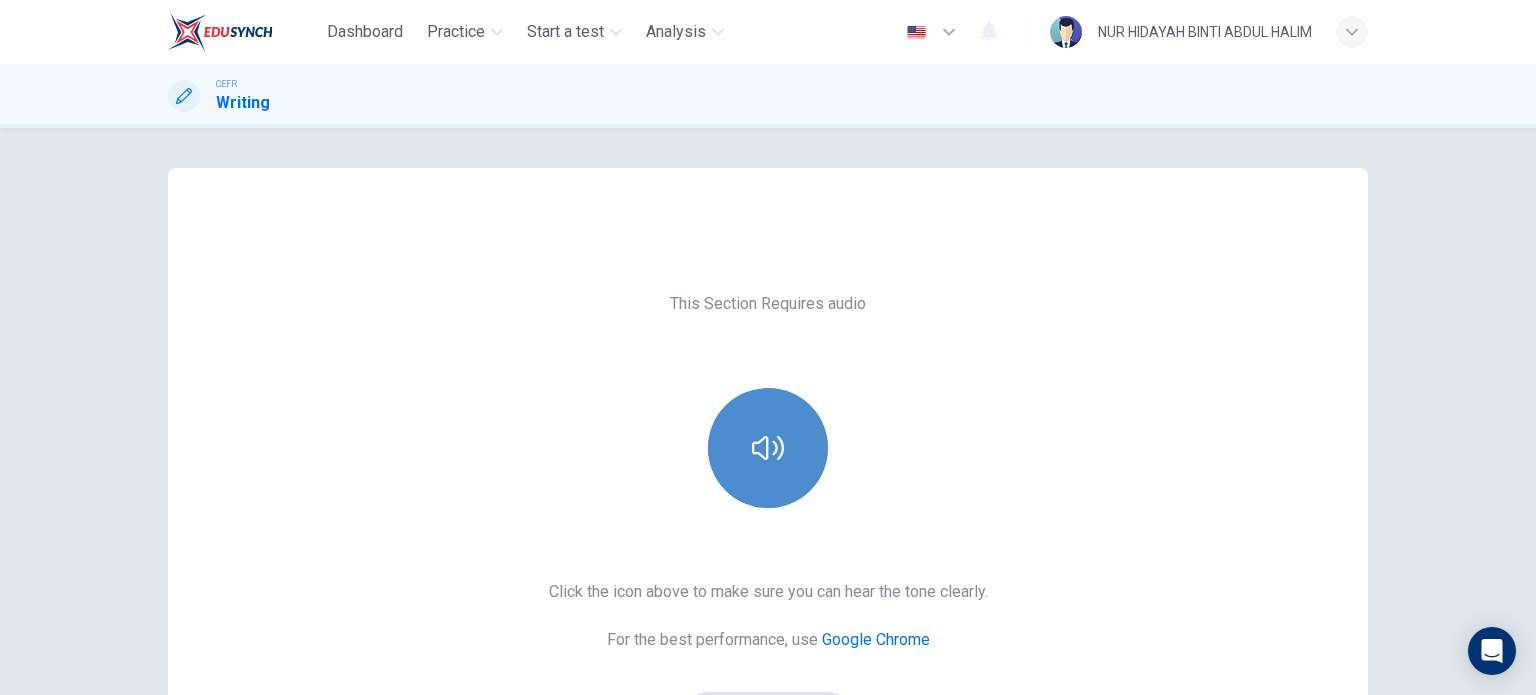 click at bounding box center (768, 448) 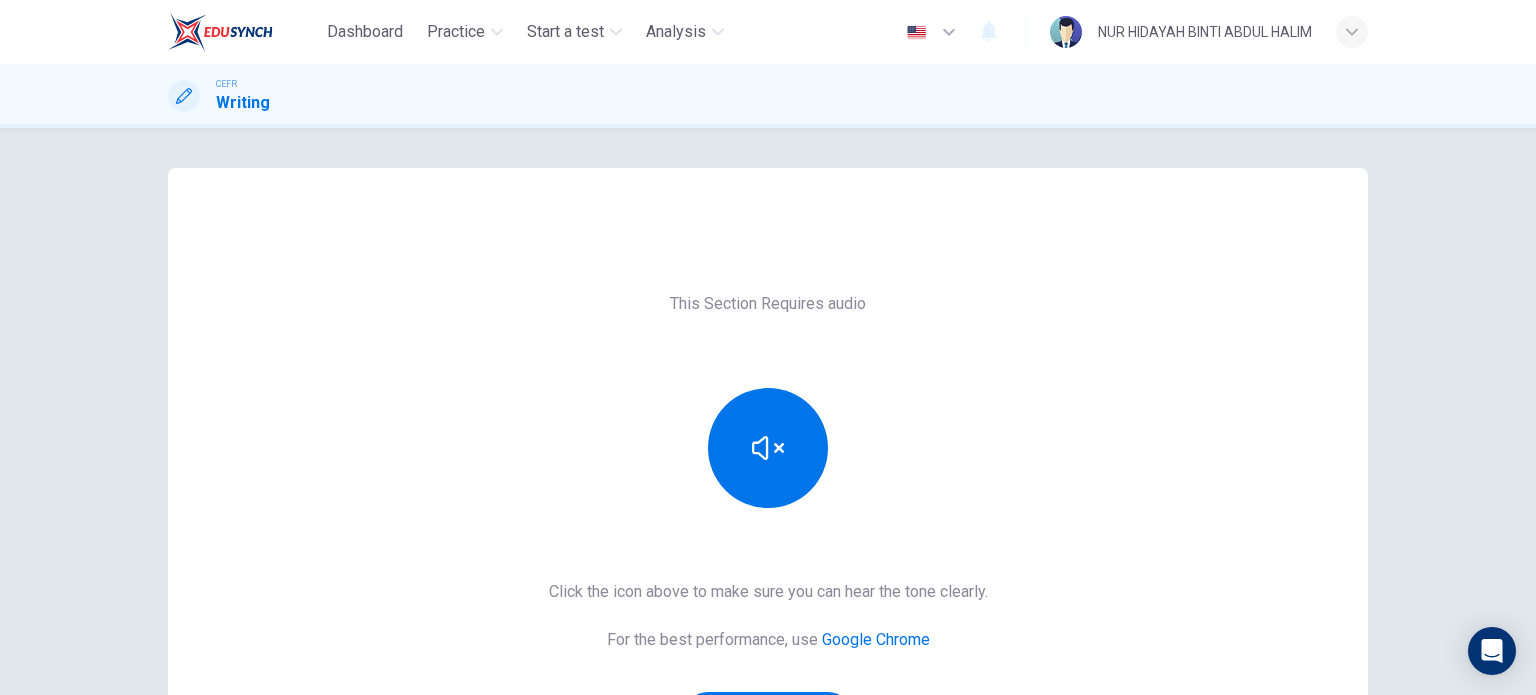 scroll, scrollTop: 272, scrollLeft: 0, axis: vertical 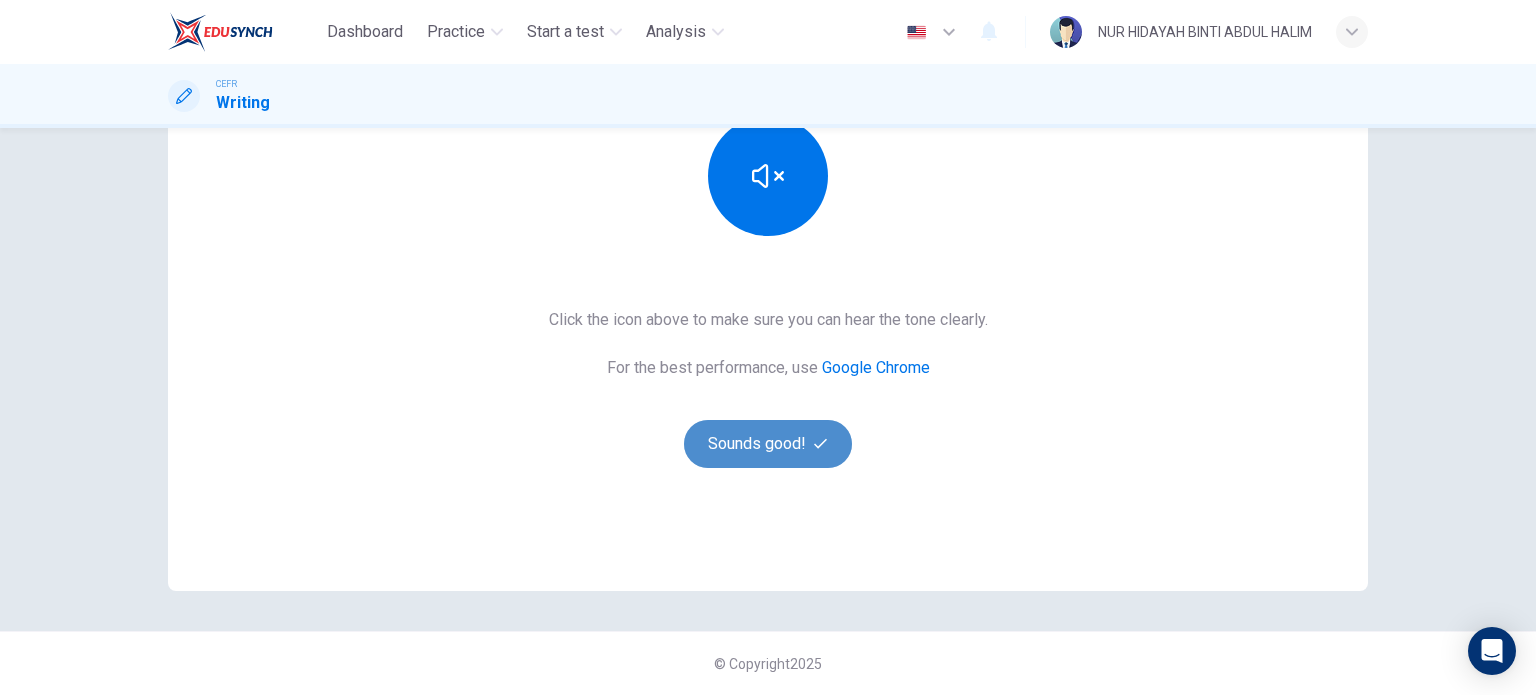 click on "Sounds good!" at bounding box center [768, 444] 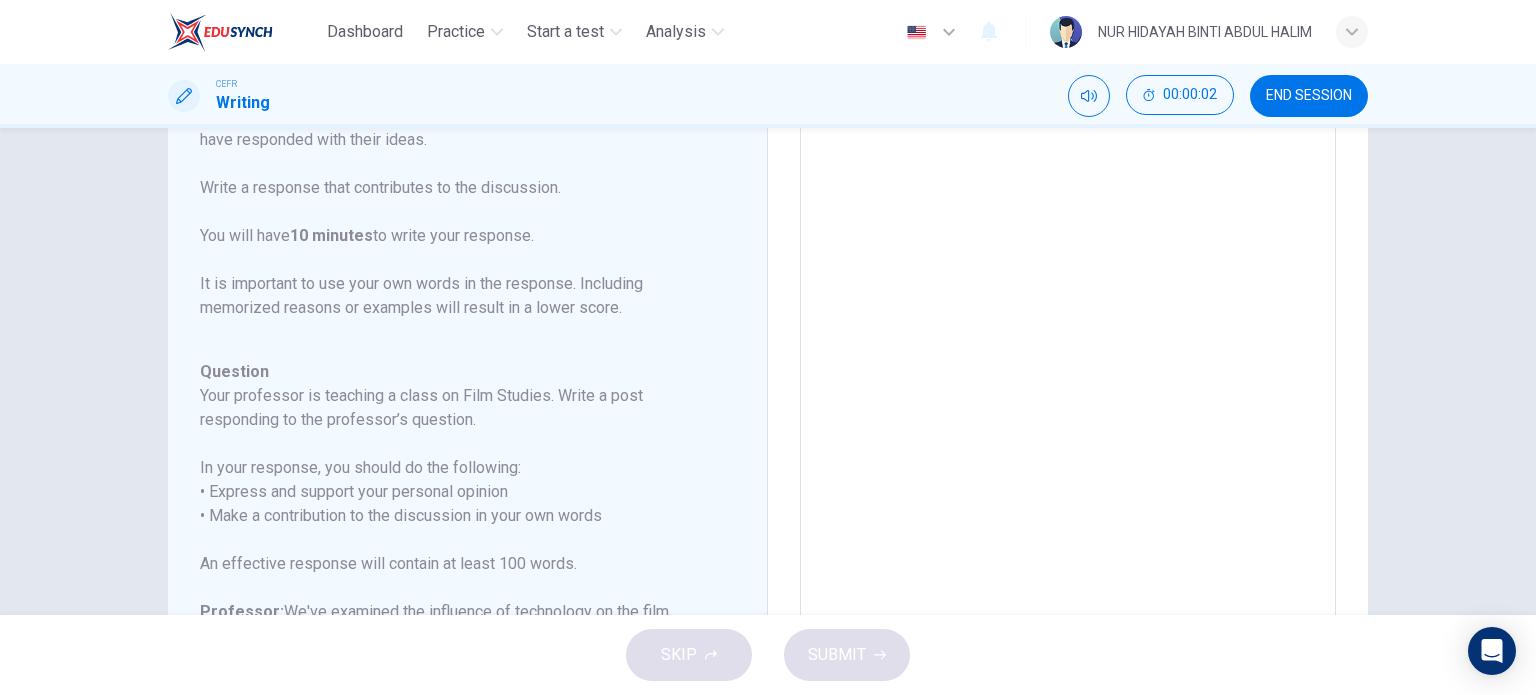 scroll, scrollTop: 245, scrollLeft: 0, axis: vertical 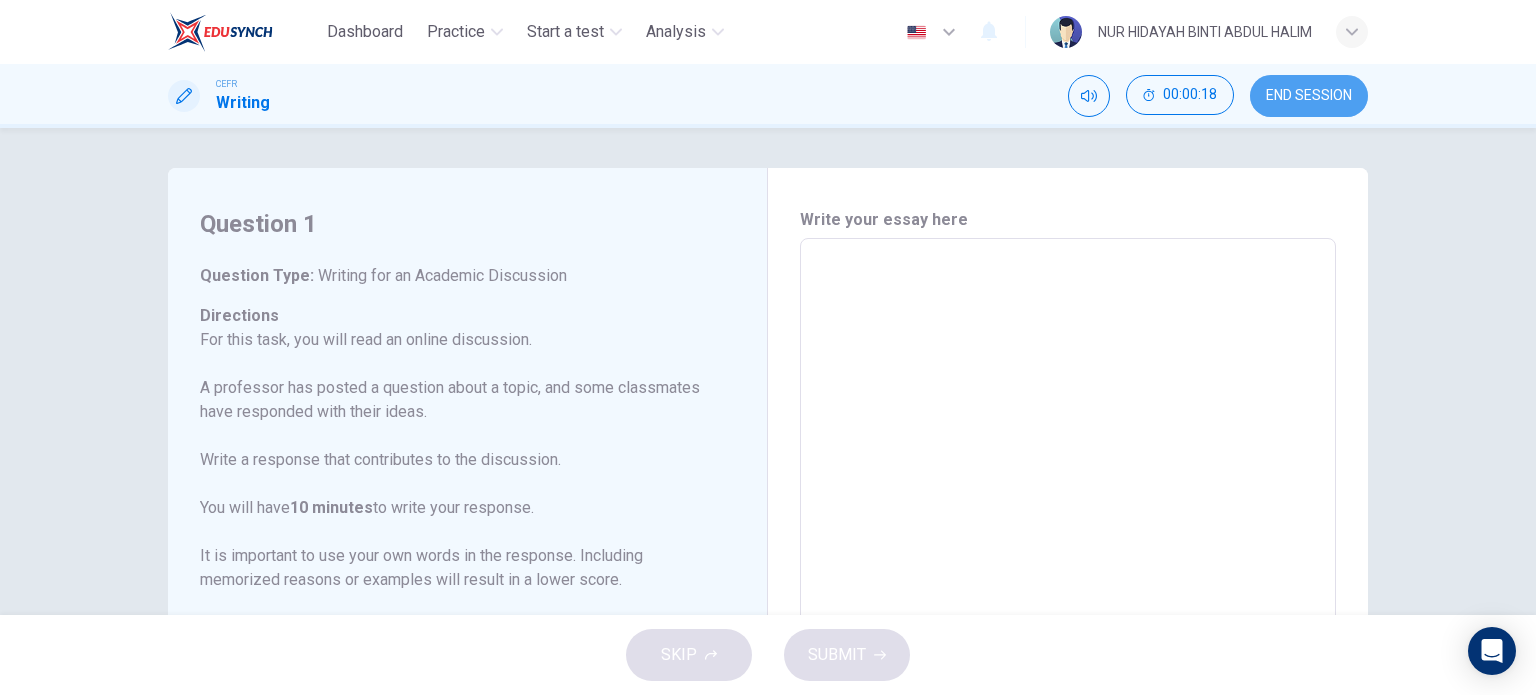 click on "END SESSION" at bounding box center (1309, 96) 